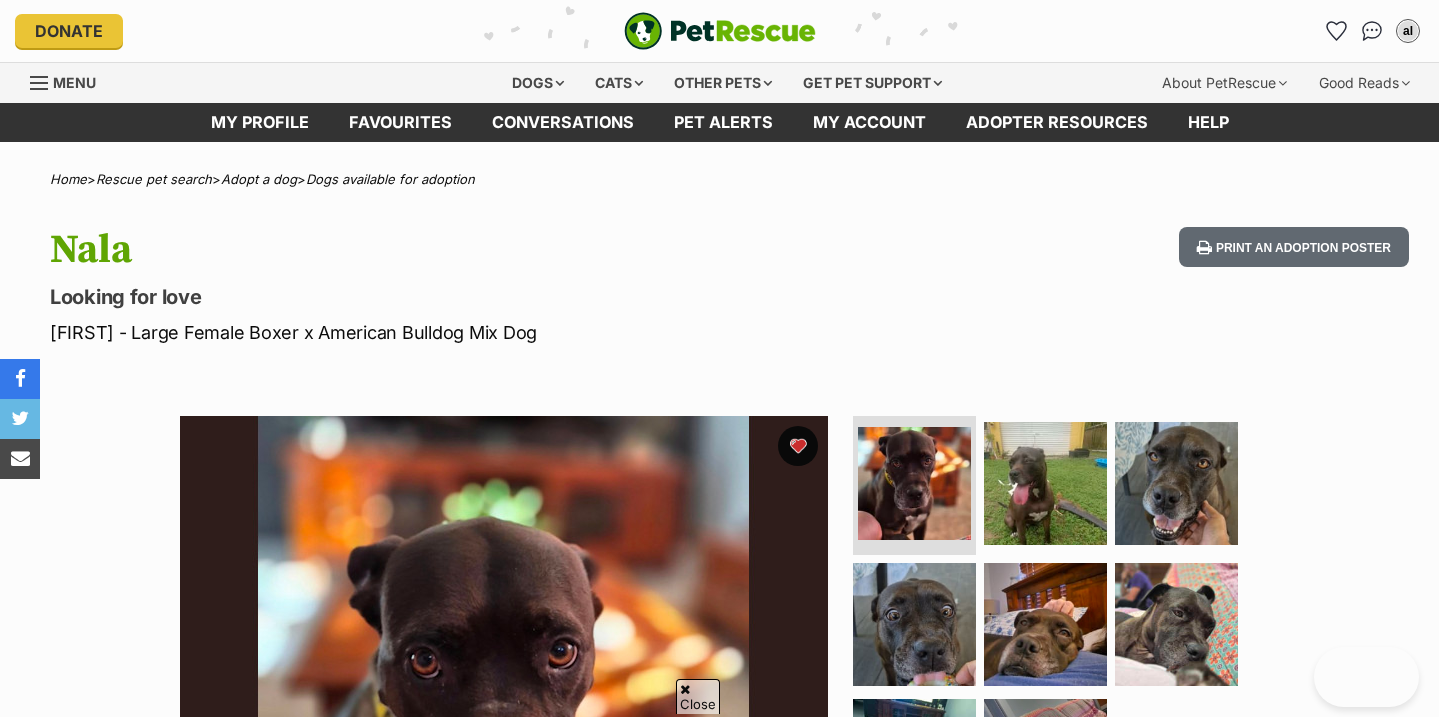 scroll, scrollTop: 297, scrollLeft: 0, axis: vertical 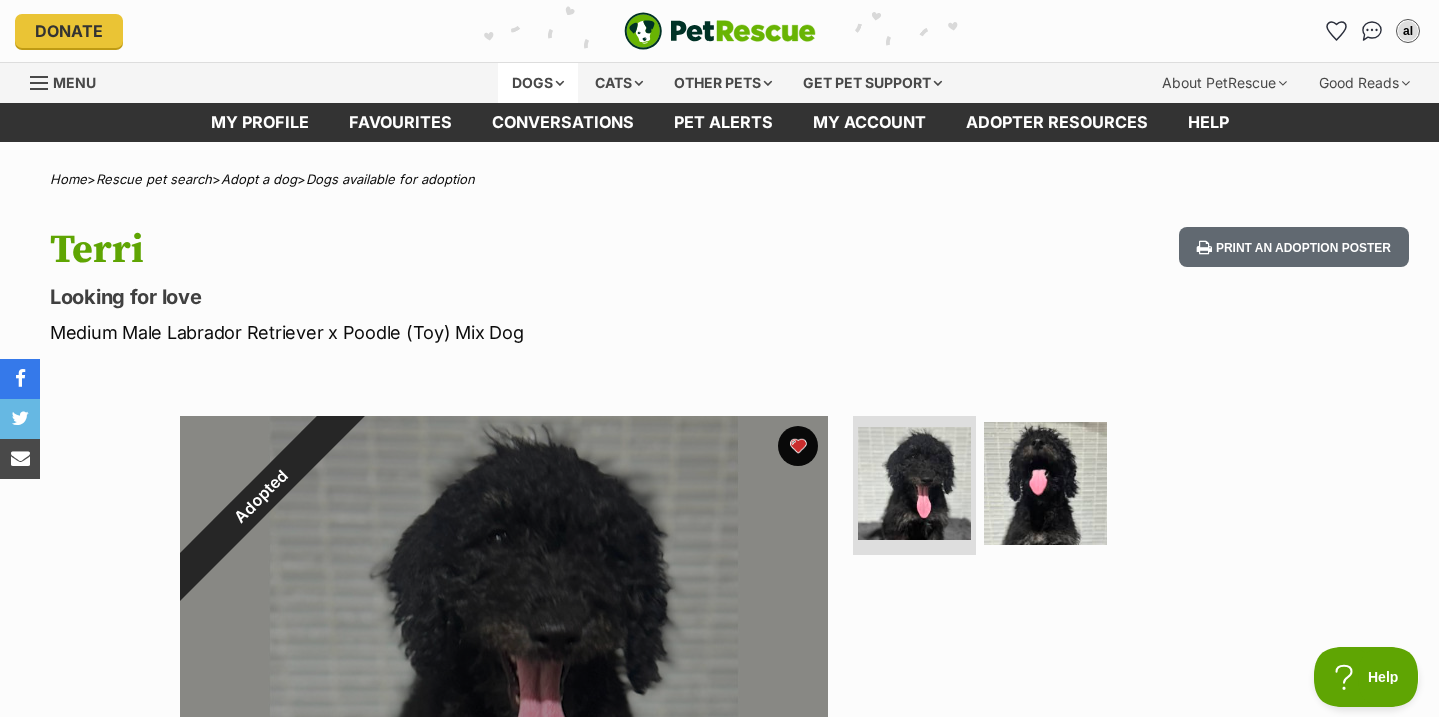 click on "Dogs" at bounding box center [538, 83] 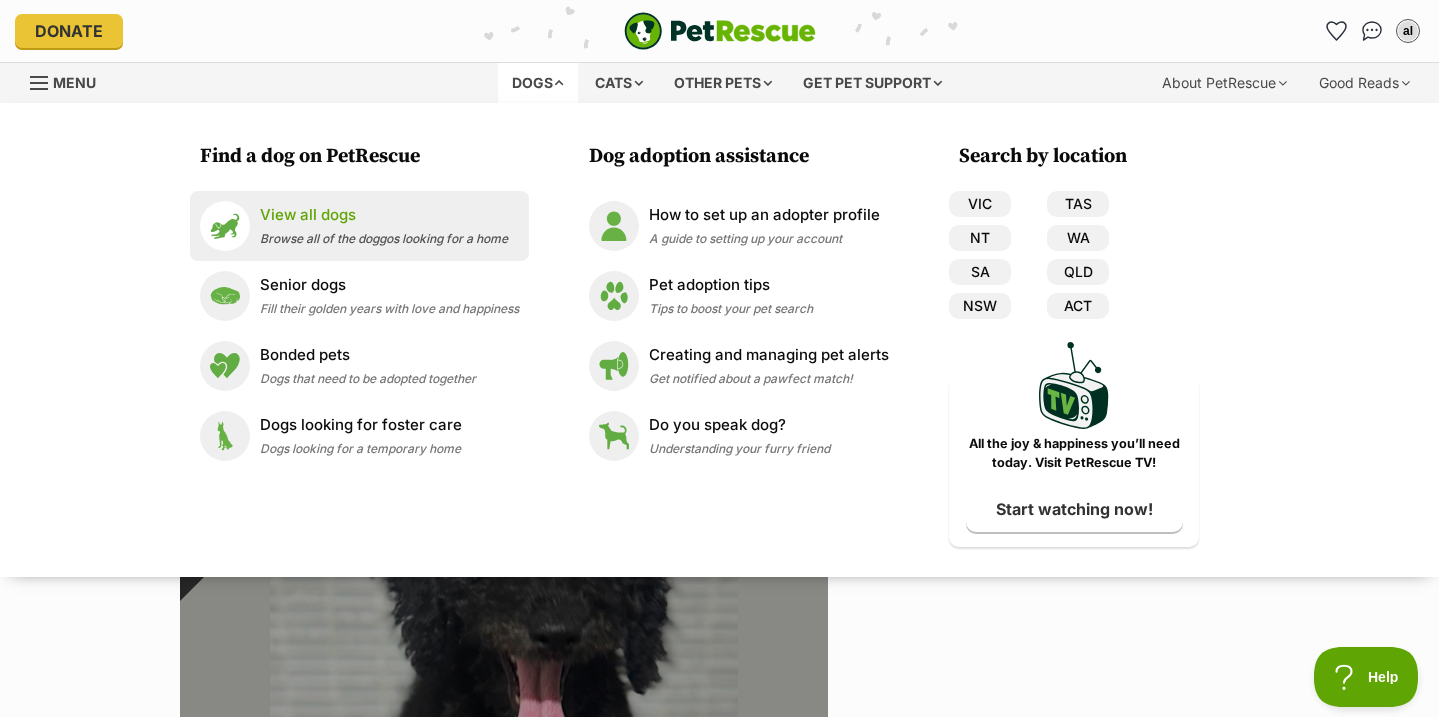 click on "View all dogs" at bounding box center (384, 215) 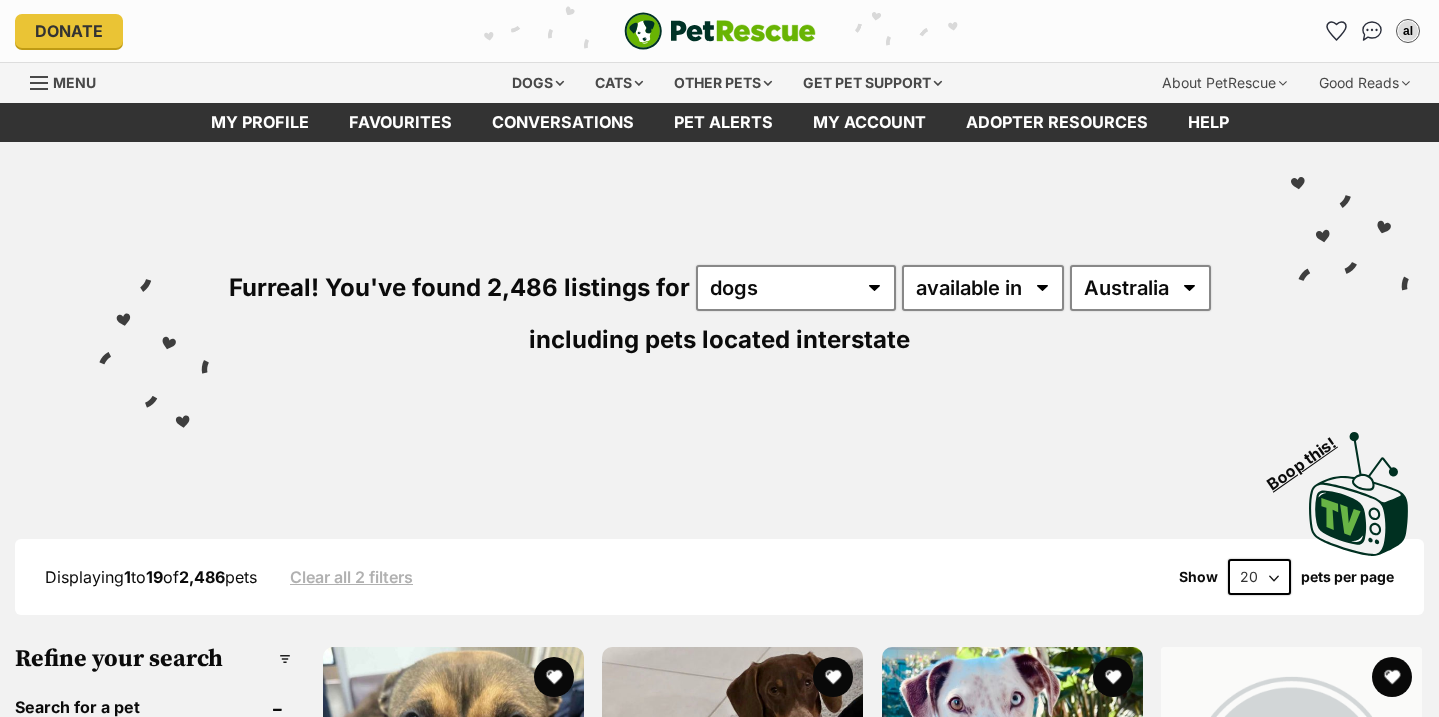 scroll, scrollTop: 0, scrollLeft: 0, axis: both 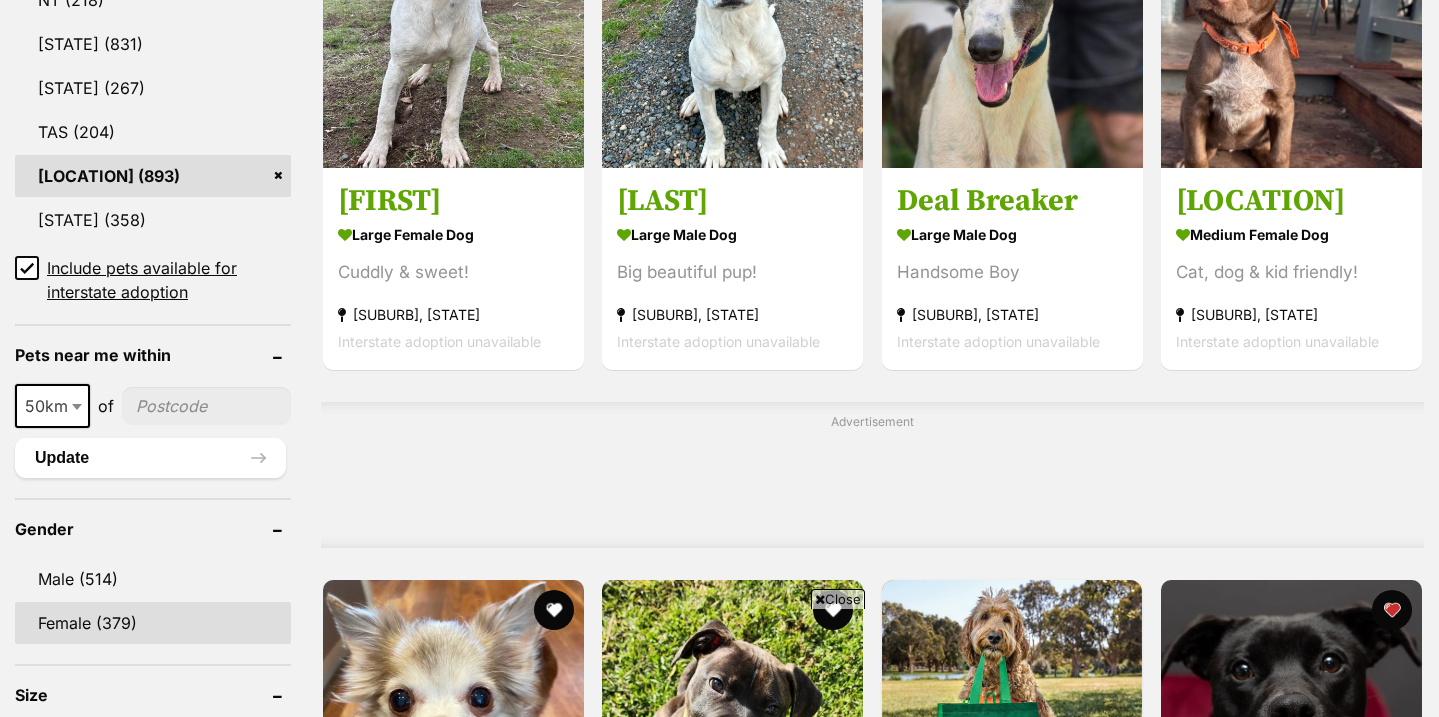 click on "Female (379)" at bounding box center (153, 623) 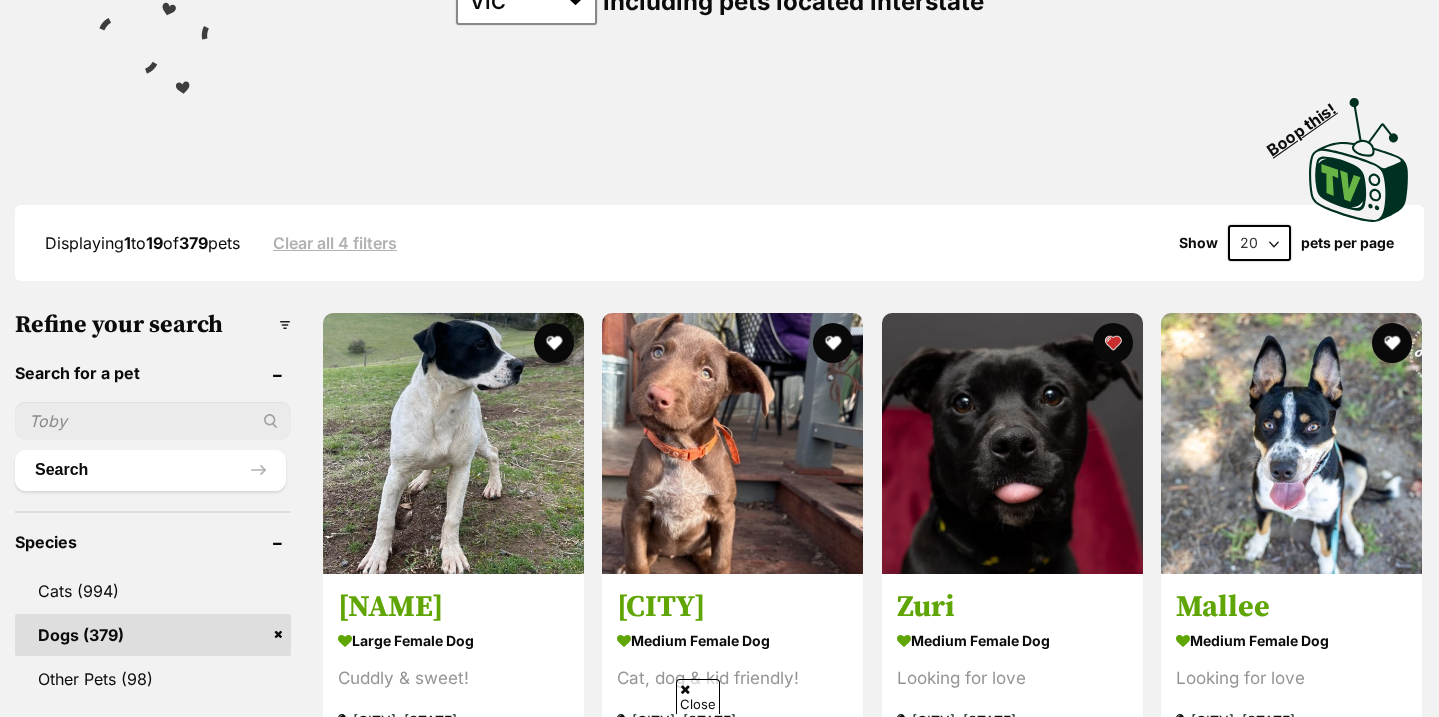 scroll, scrollTop: 0, scrollLeft: 0, axis: both 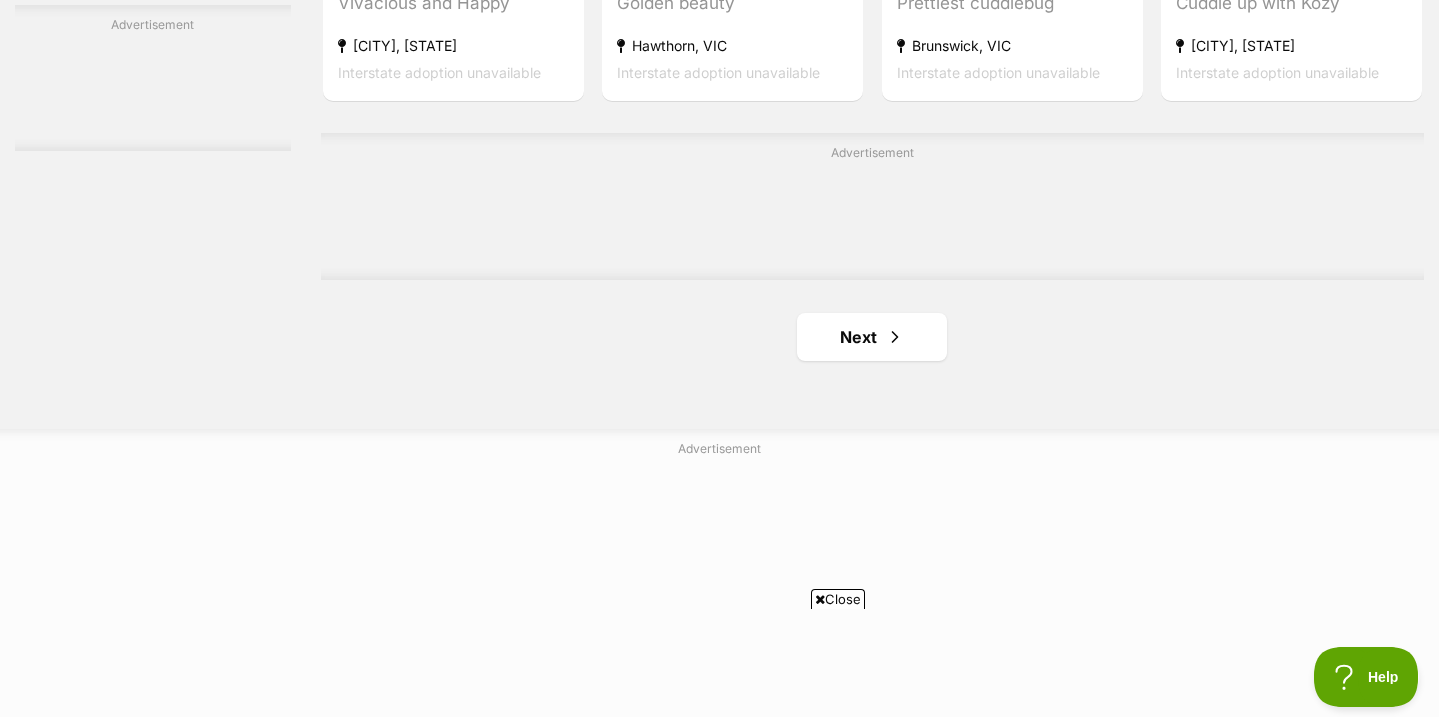 click on "Ramona
large female Dog
Cuddly & sweet!
Kangaroo Ground, VIC
Interstate adoption unavailable
Delaware
medium female Dog
Cat, dog & kid friendly!
Romsey, VIC
Interstate adoption unavailable
Zuri
medium female Dog
Looking for love
Trafalgar, VIC
Interstate adoption unavailable
Mallee
medium female Dog
Looking for love
Trafalgar, VIC
Interstate adoption unavailable
Bounce
small female Dog
Cuddly and Busy
Ballarat, VIC
Interstate adoption unavailable
Boo
medium female Dog
Calm & affectionate
Traralgon, VIC
Interstate adoption unavailable
Advertisement
Blue
medium female Dog
Looking for love
Baxter, VIC" at bounding box center [872, -1237] 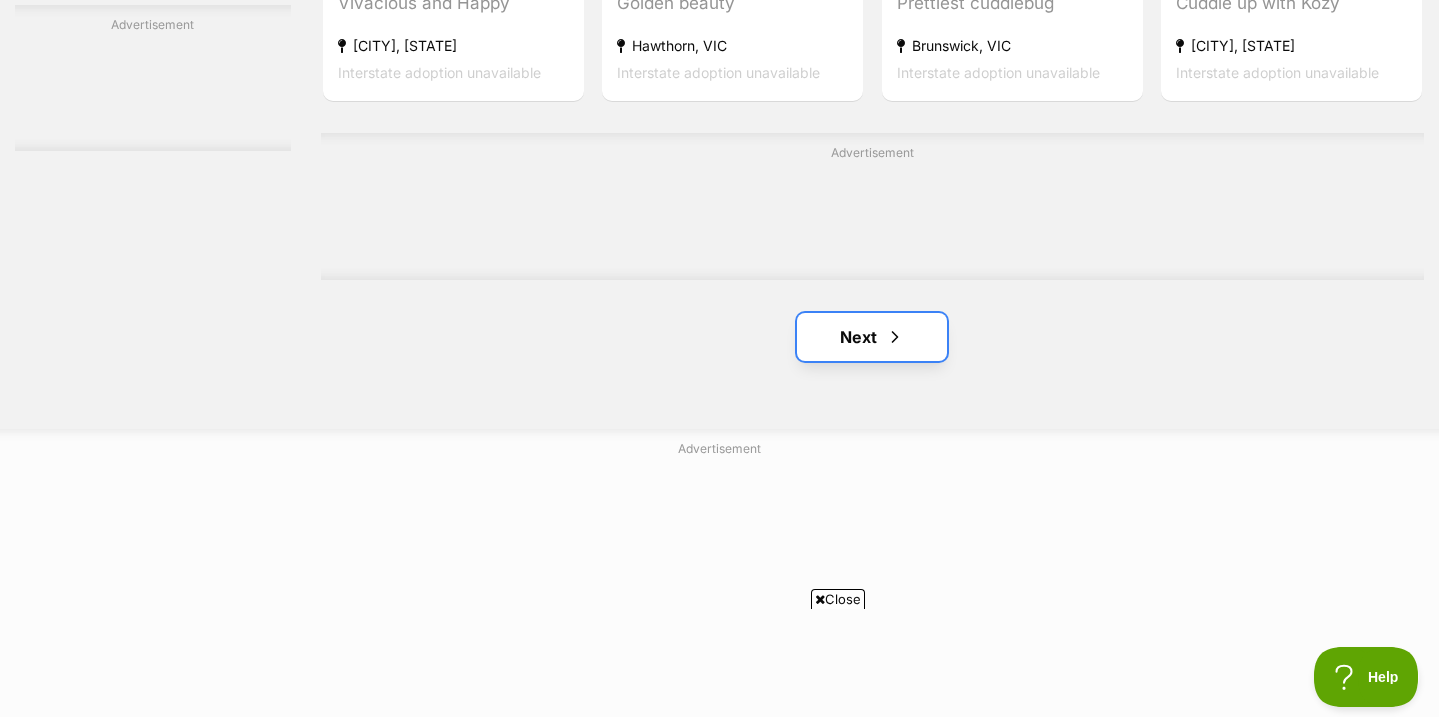 click on "Next" at bounding box center [872, 337] 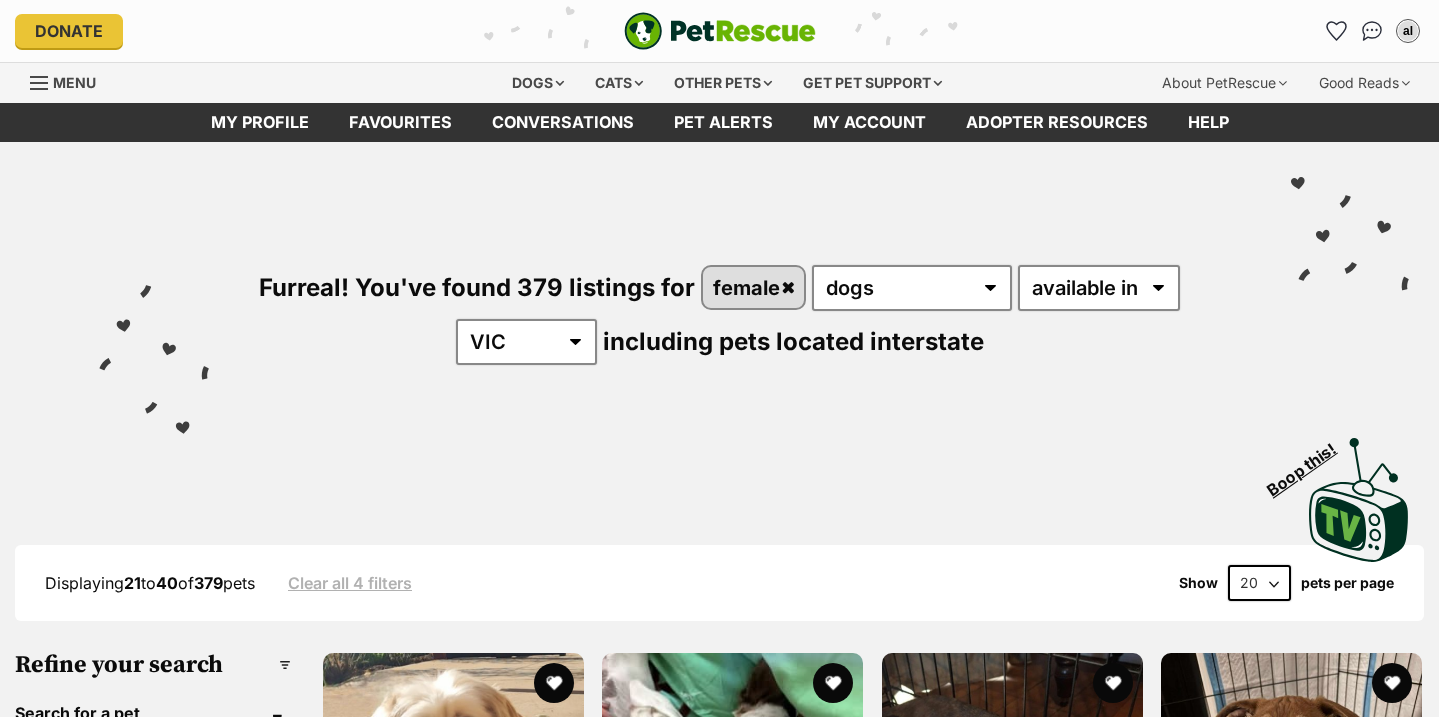 scroll, scrollTop: 250, scrollLeft: 0, axis: vertical 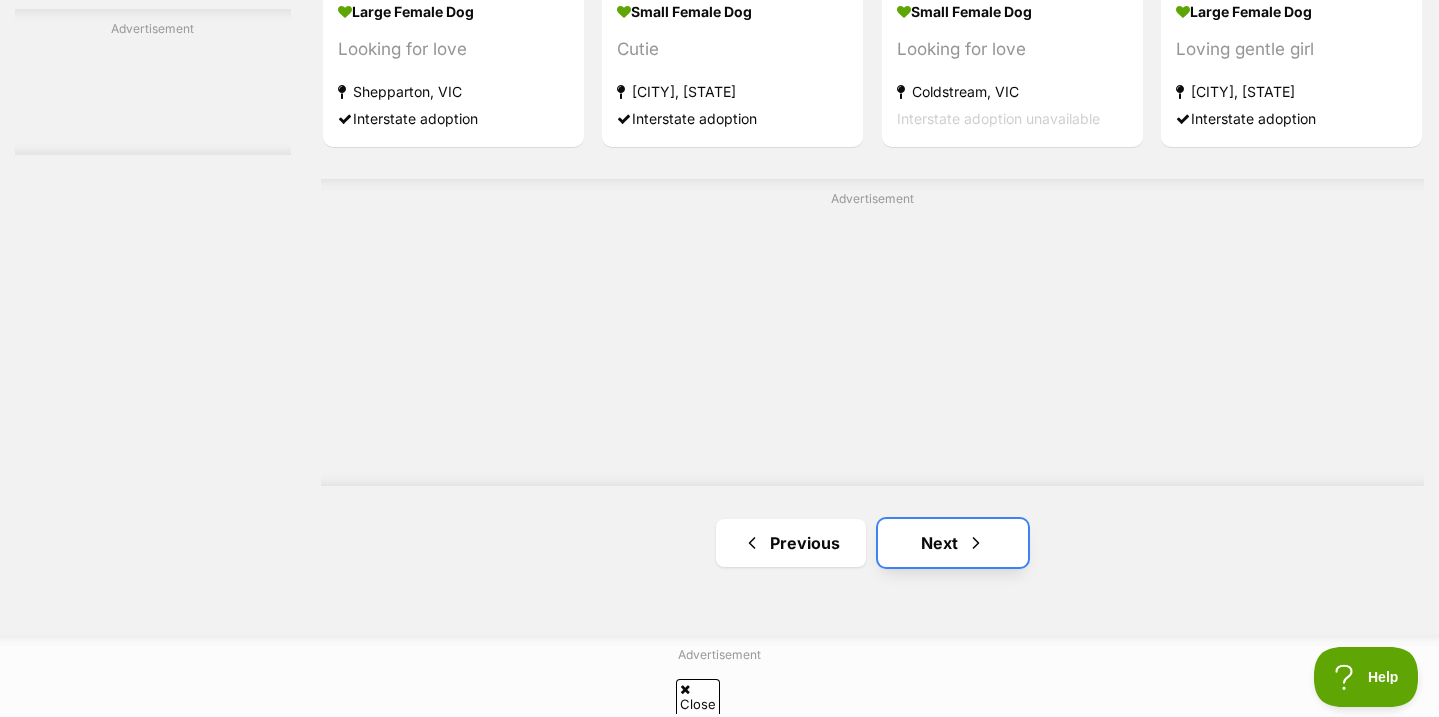 click on "Next" at bounding box center (953, 543) 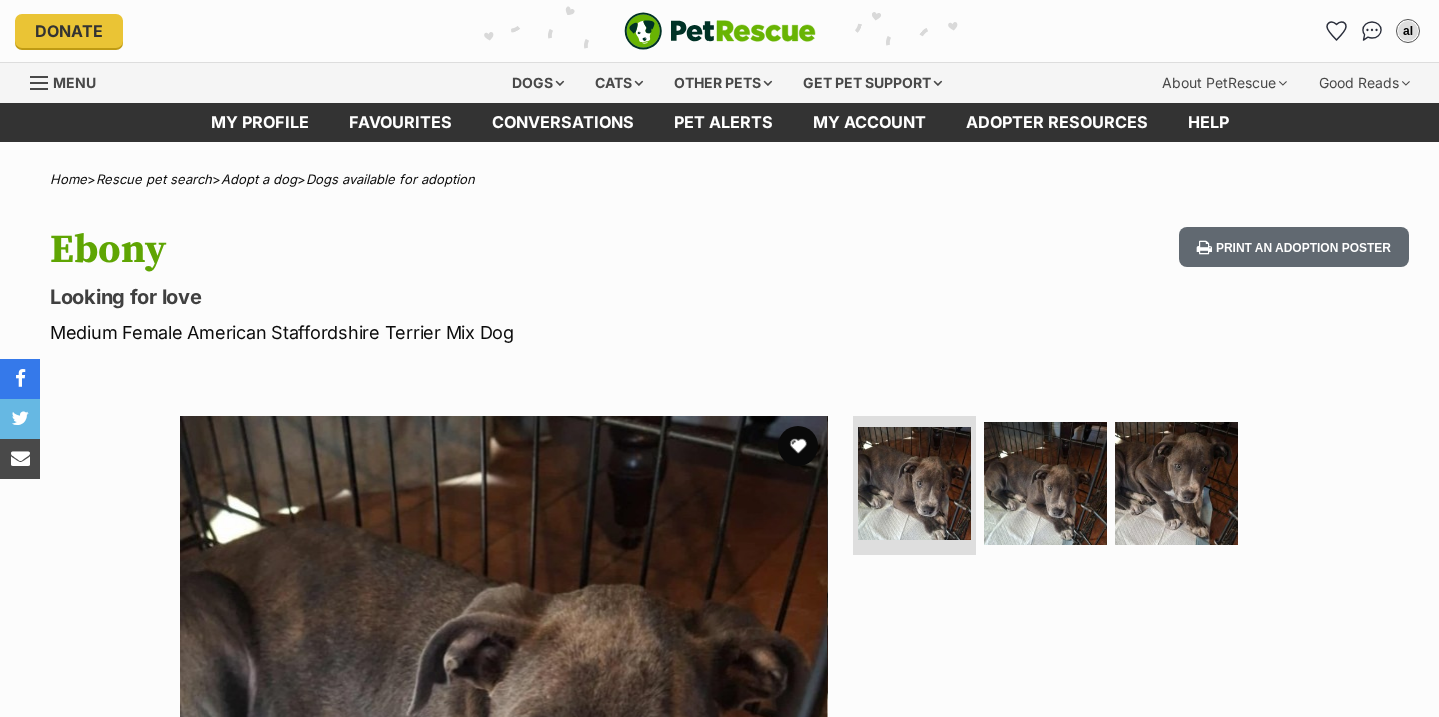 scroll, scrollTop: 0, scrollLeft: 0, axis: both 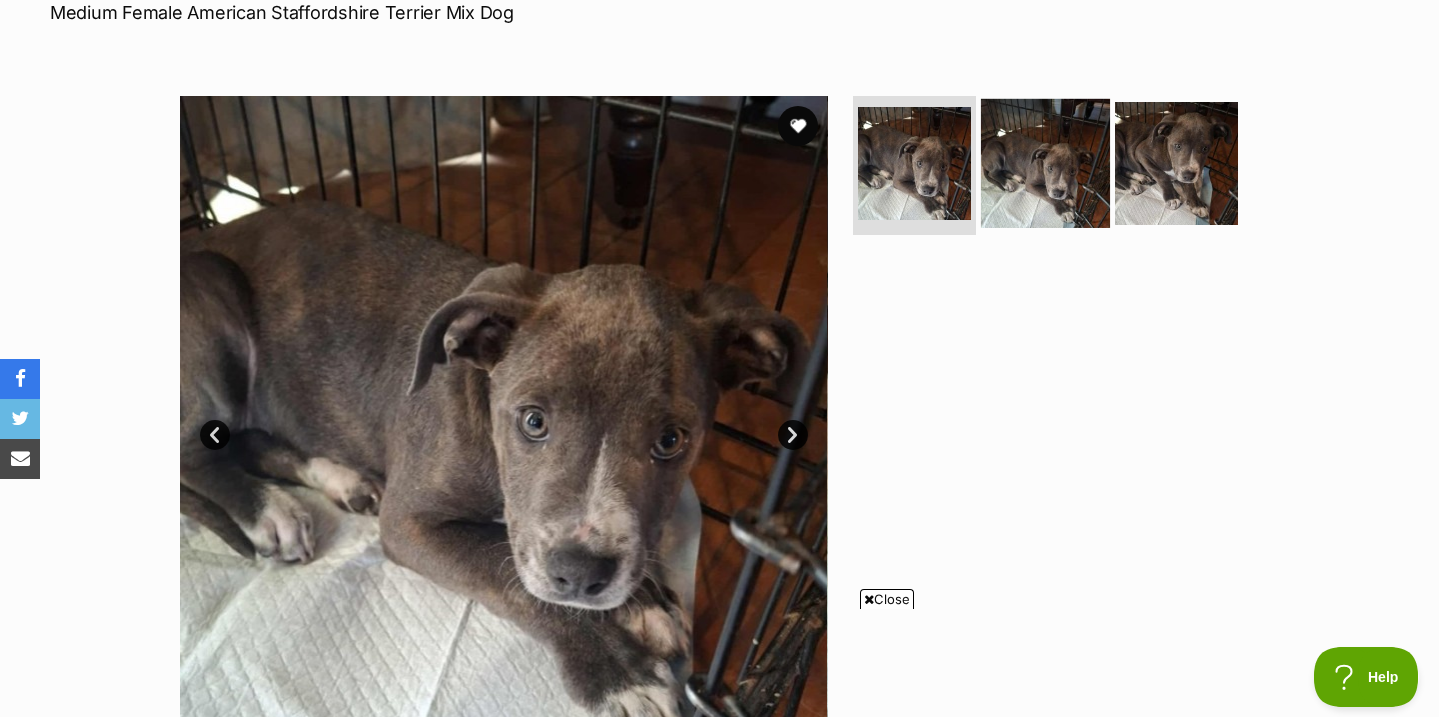 click at bounding box center [1045, 162] 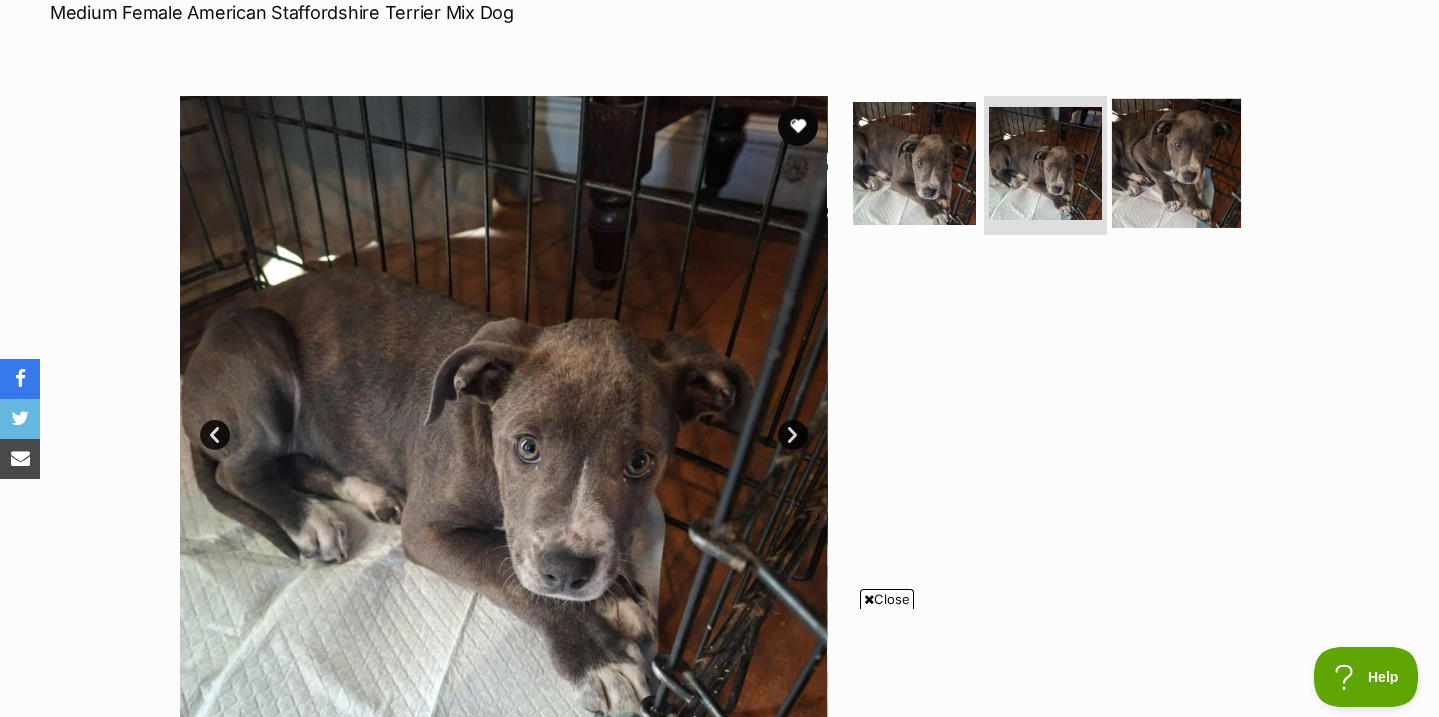click at bounding box center (1176, 162) 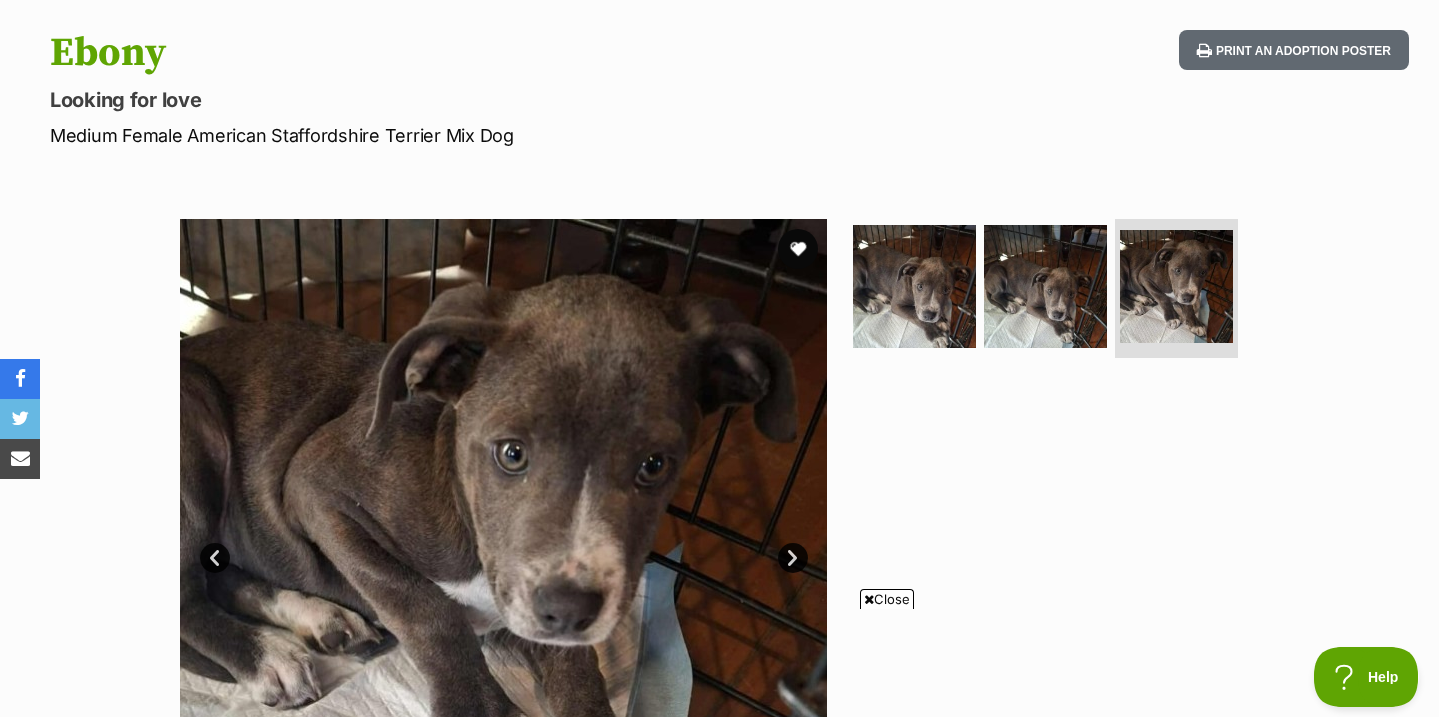scroll, scrollTop: 151, scrollLeft: 0, axis: vertical 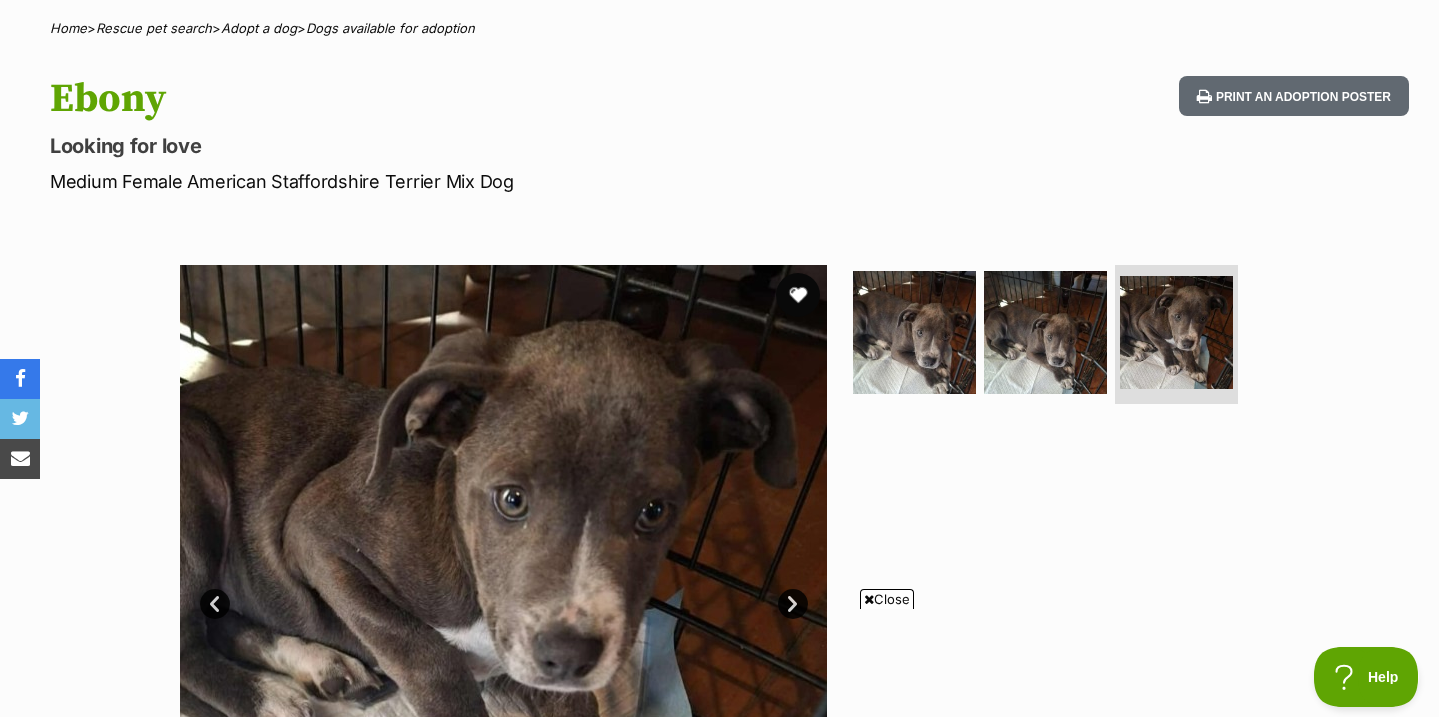 click at bounding box center [798, 295] 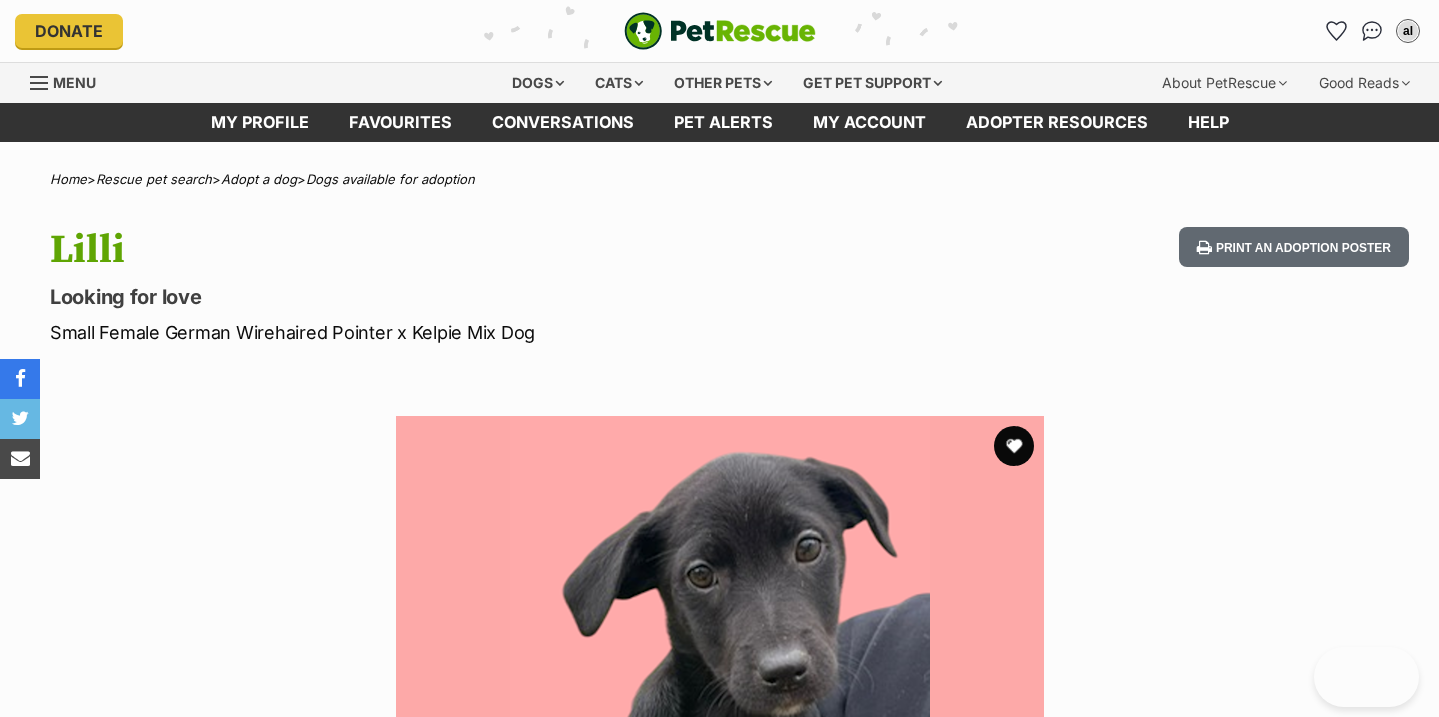 scroll, scrollTop: 0, scrollLeft: 0, axis: both 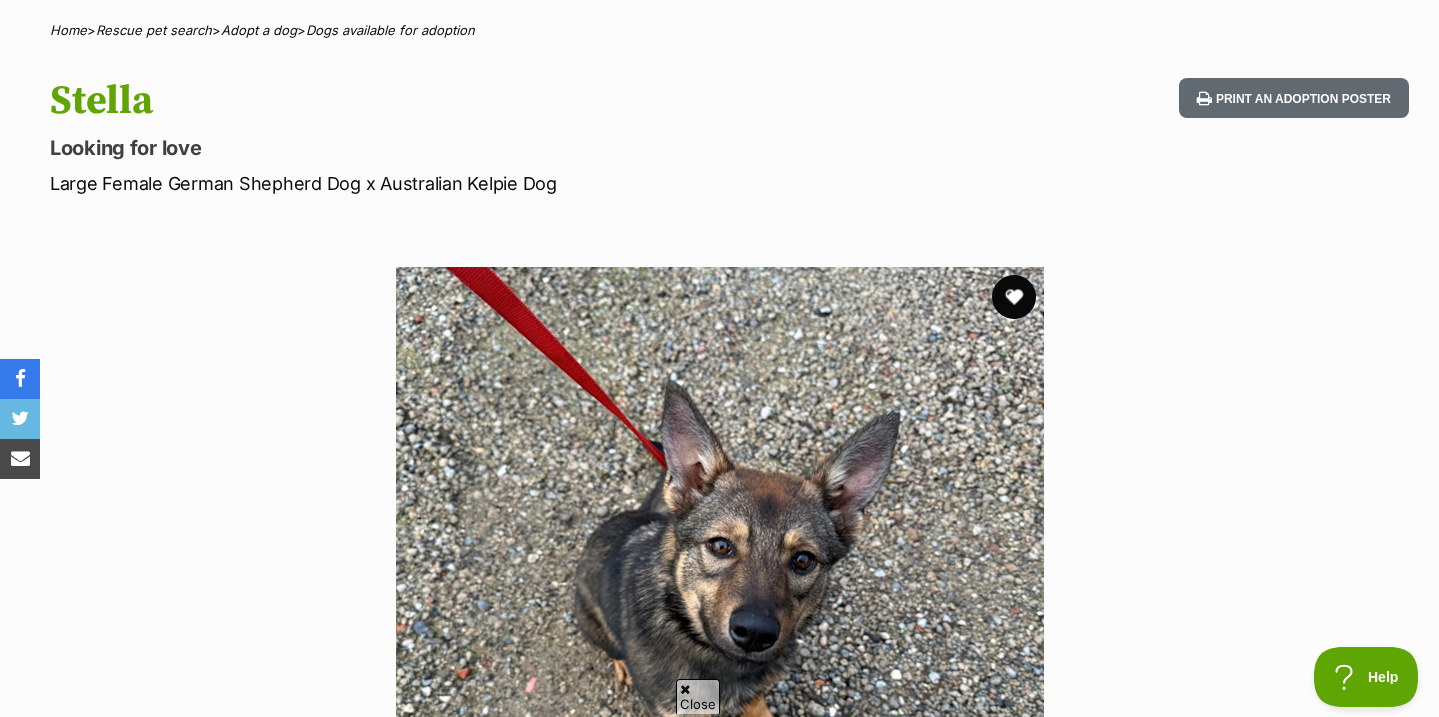 click at bounding box center (1014, 297) 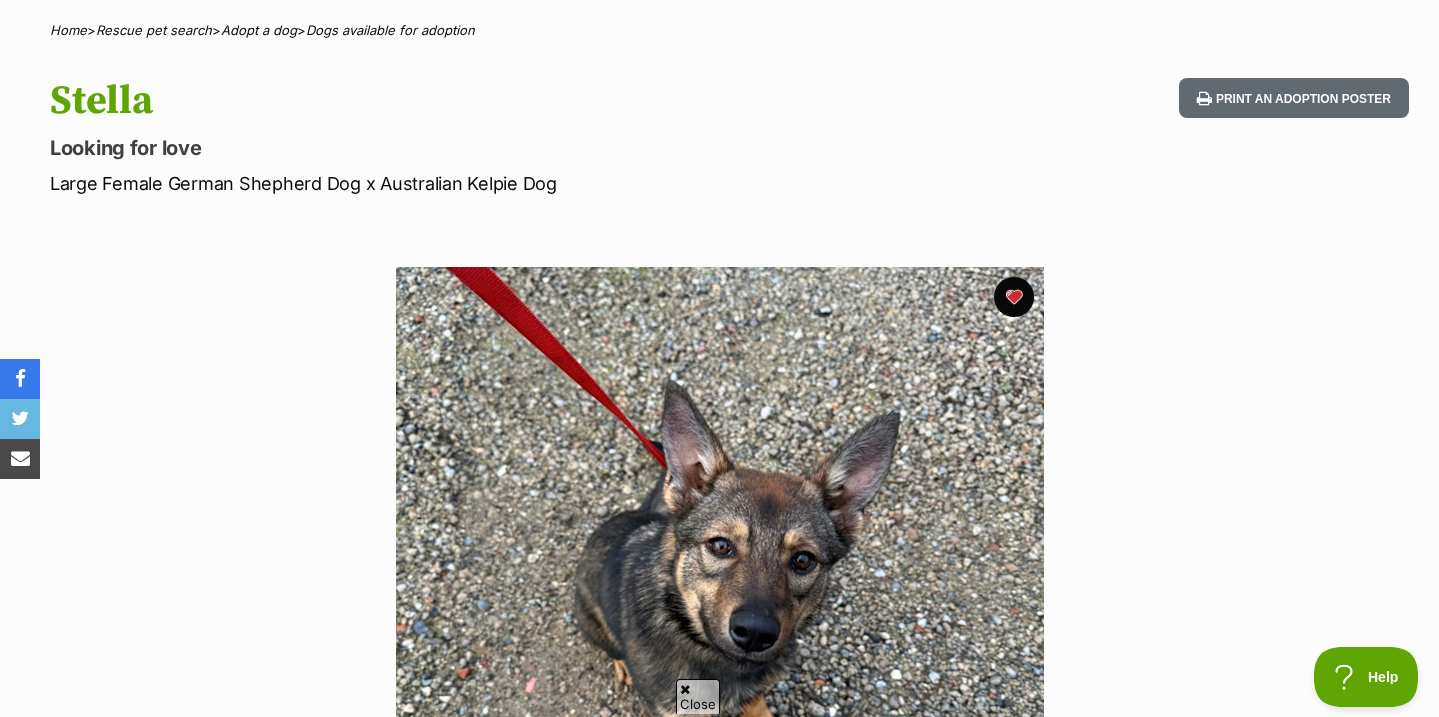 scroll, scrollTop: 173, scrollLeft: 0, axis: vertical 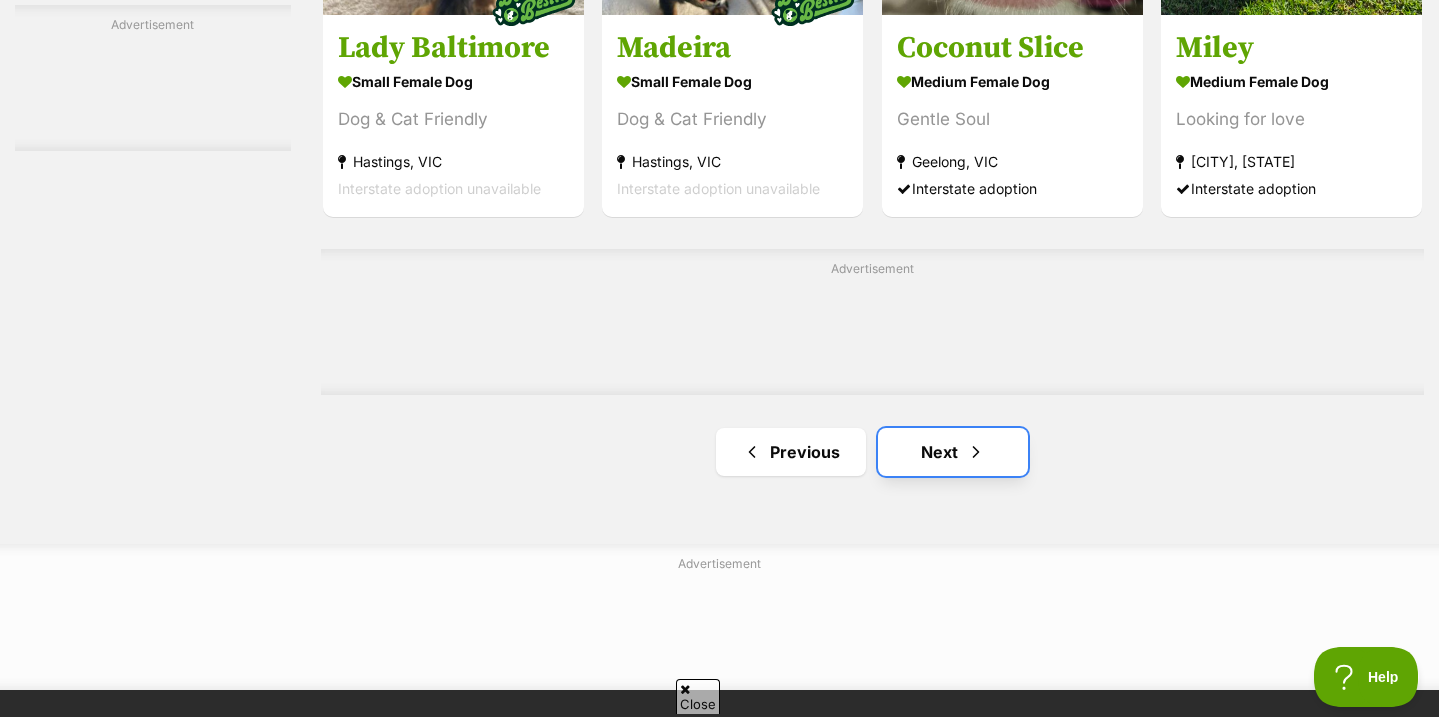 click on "Next" at bounding box center [953, 452] 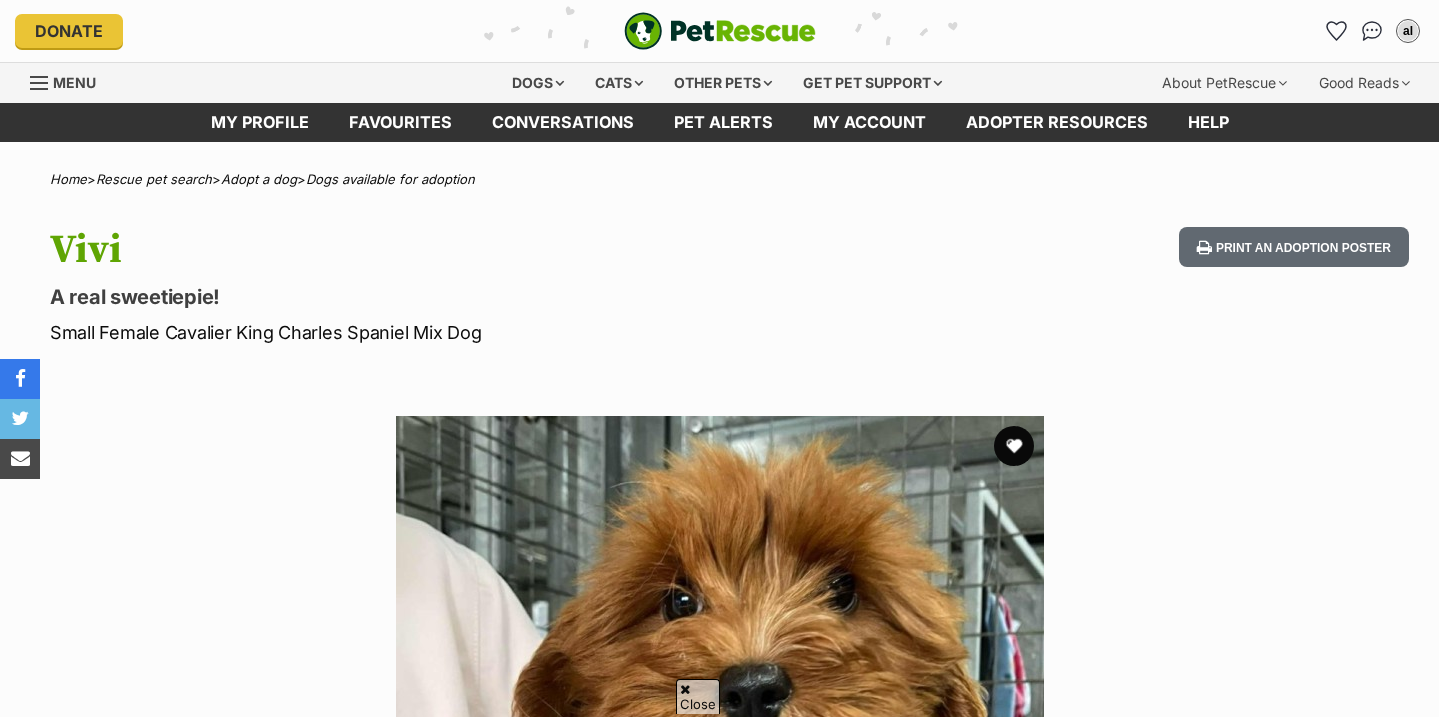 scroll, scrollTop: 433, scrollLeft: 0, axis: vertical 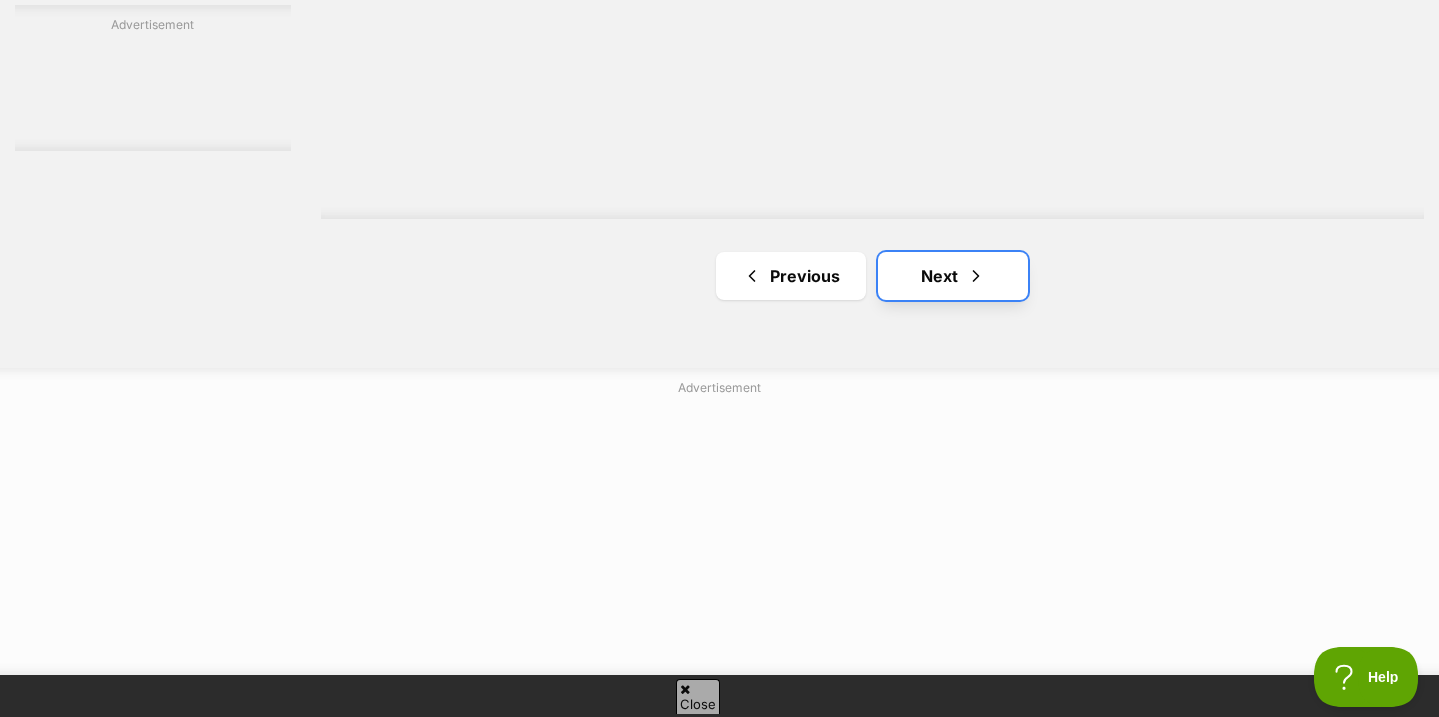 click on "Next" at bounding box center (953, 276) 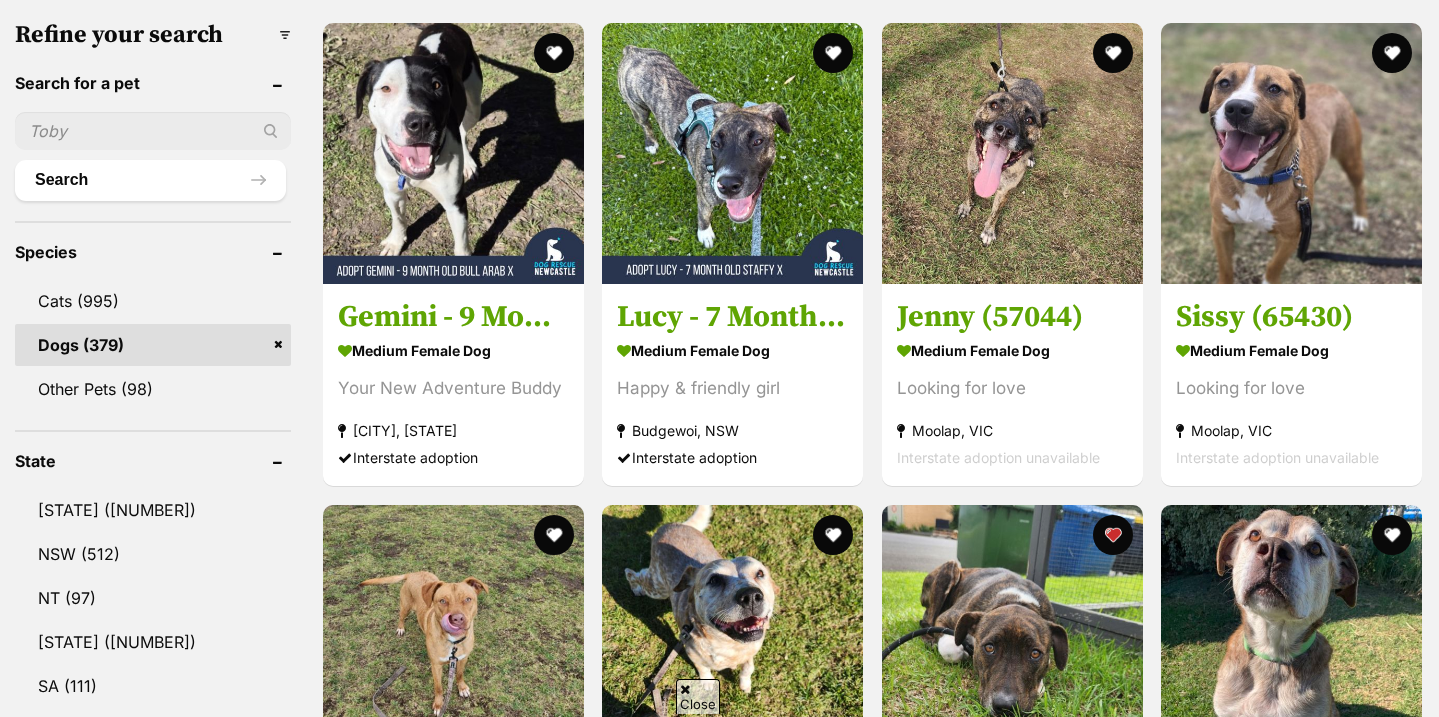 scroll, scrollTop: 934, scrollLeft: 0, axis: vertical 